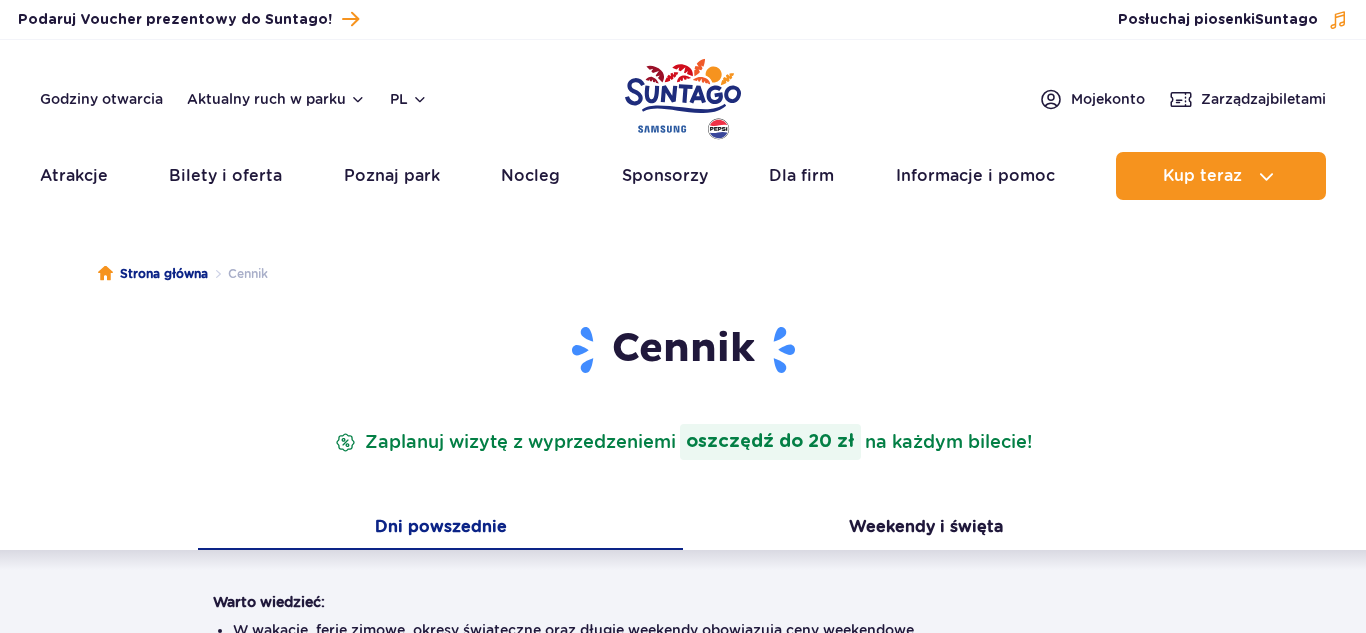 scroll, scrollTop: 0, scrollLeft: 0, axis: both 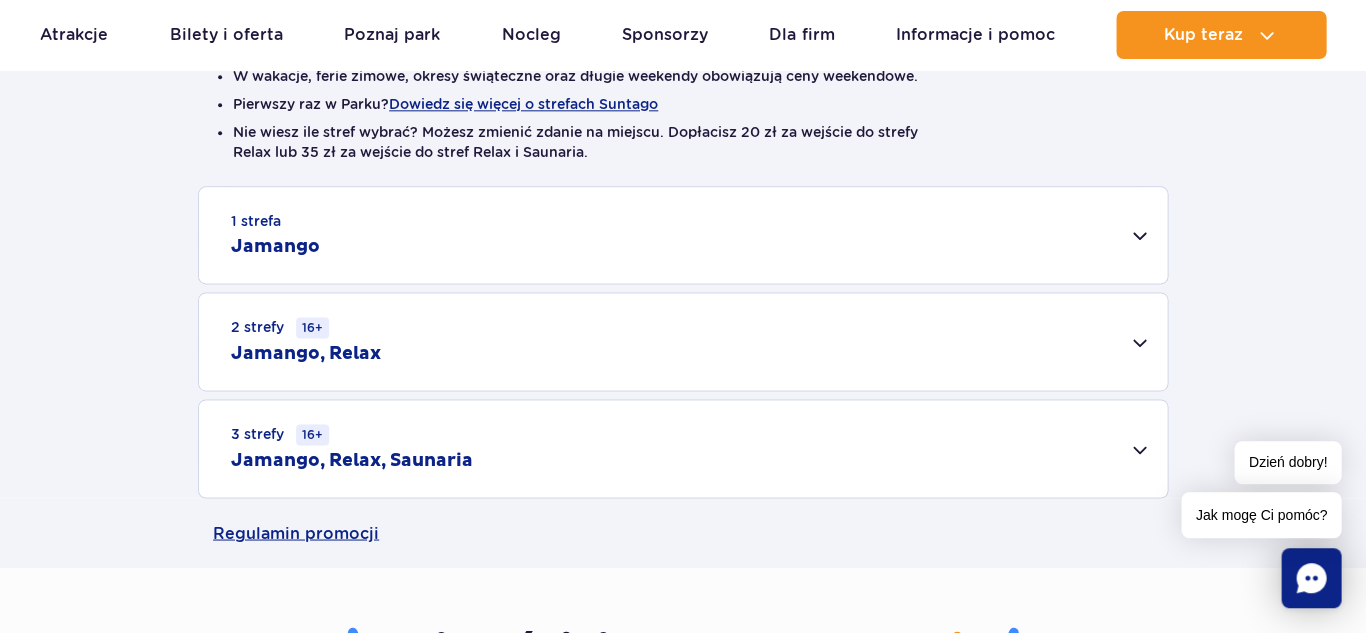 click on "1 strefa
Jamango" at bounding box center (683, 235) 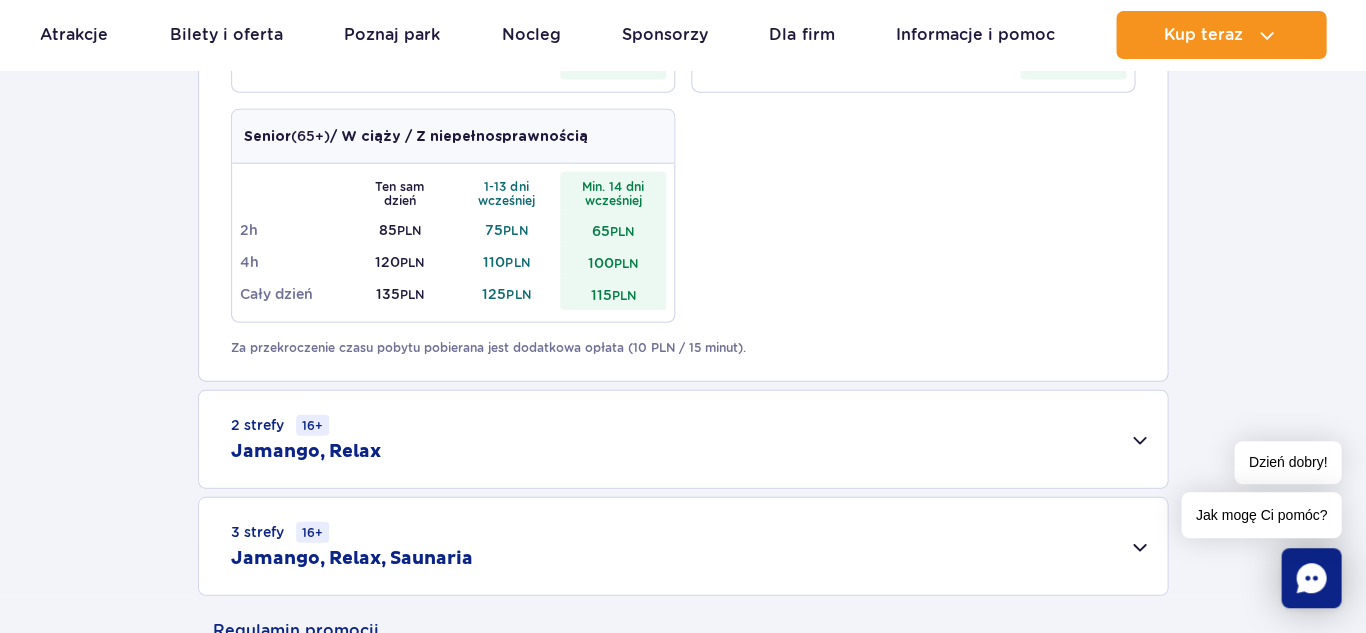 scroll, scrollTop: 1182, scrollLeft: 0, axis: vertical 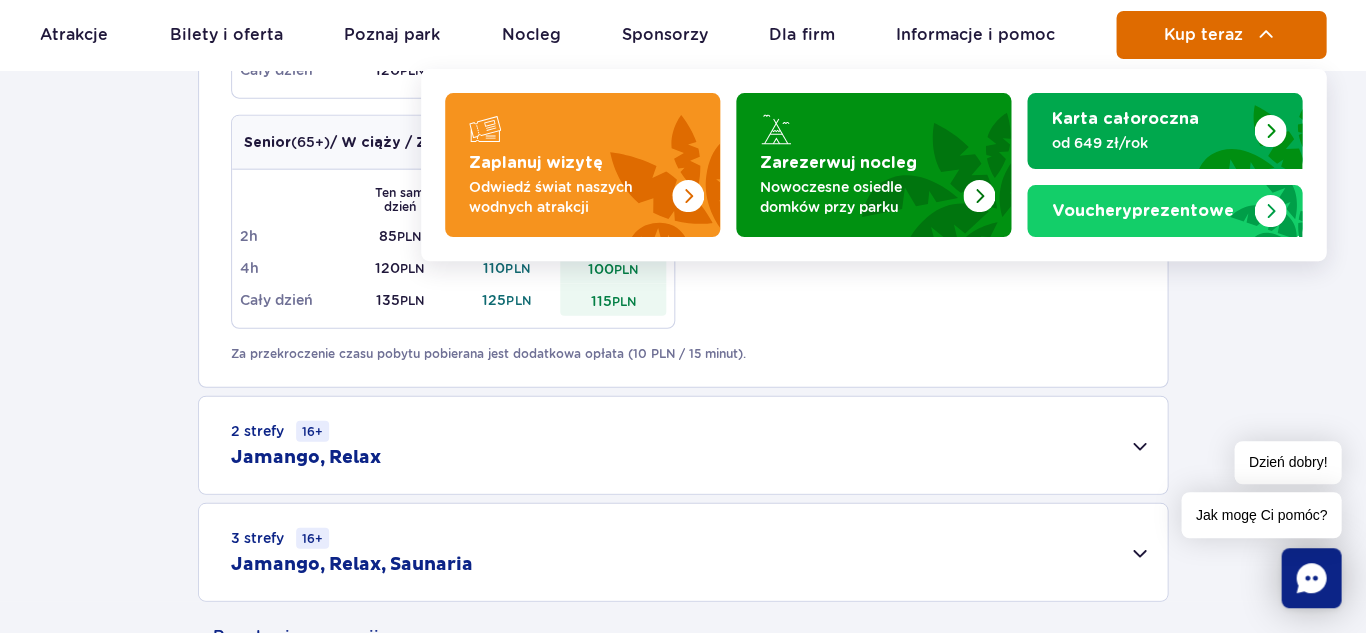click on "Kup teraz" at bounding box center [1221, 35] 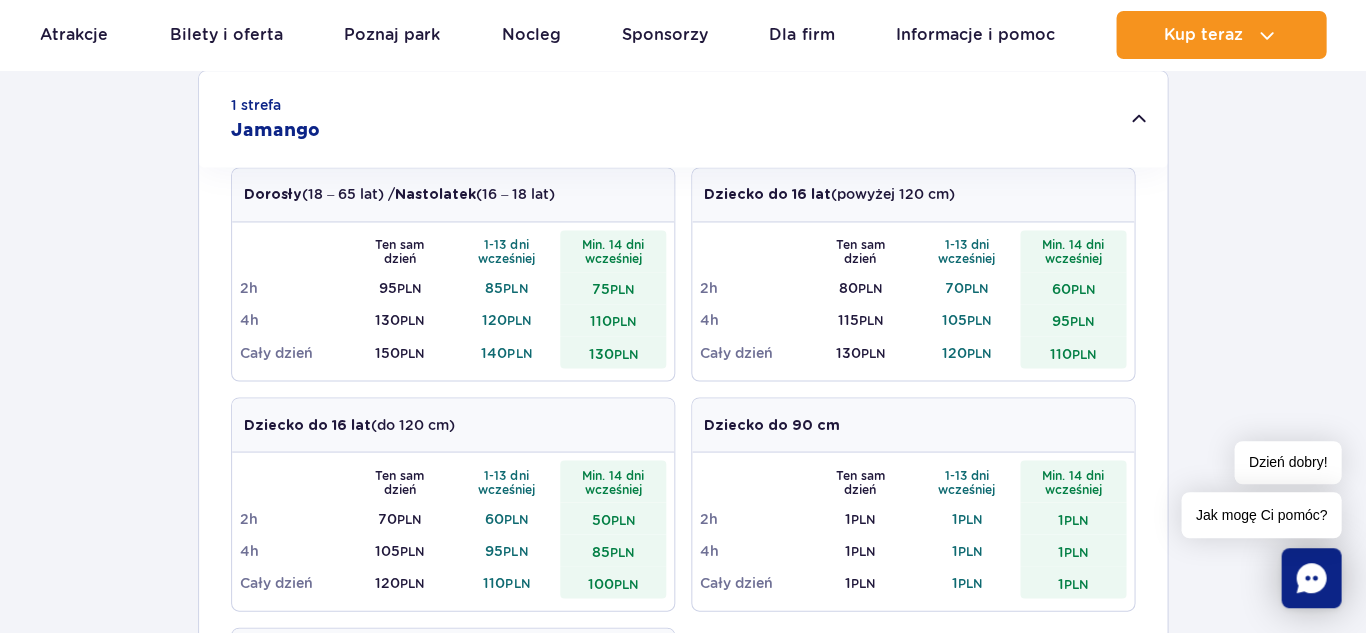 scroll, scrollTop: 680, scrollLeft: 0, axis: vertical 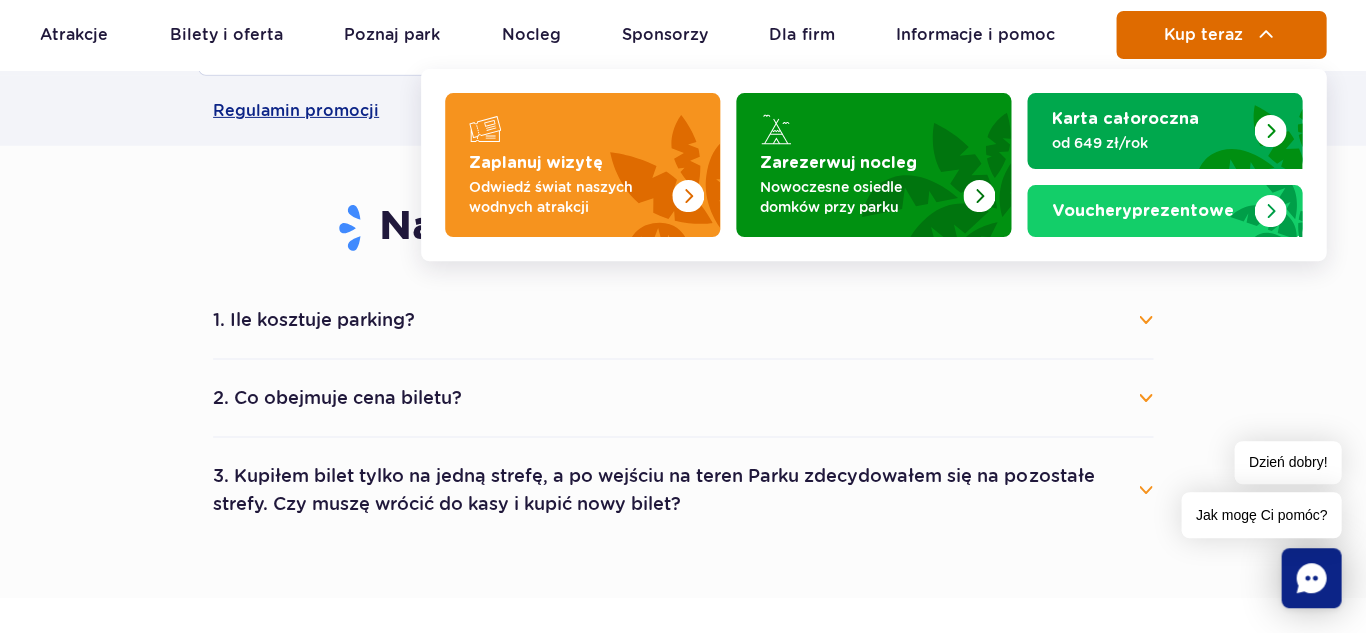 click at bounding box center [1266, 35] 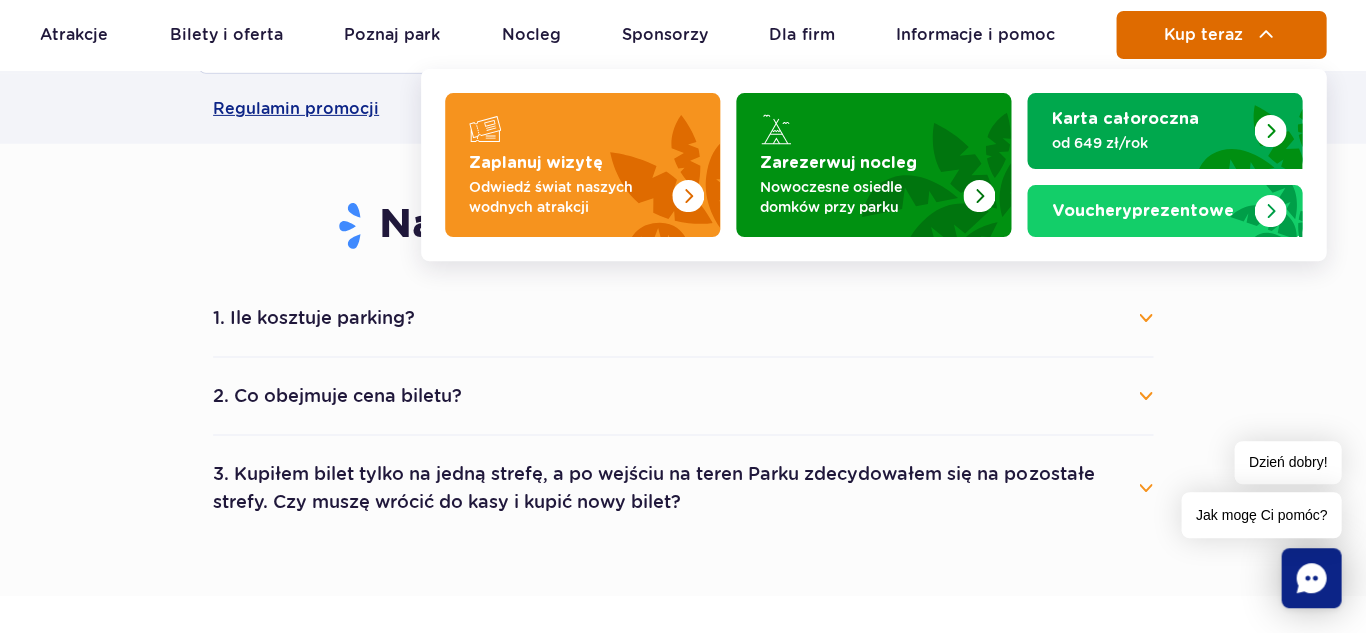 scroll, scrollTop: 1711, scrollLeft: 0, axis: vertical 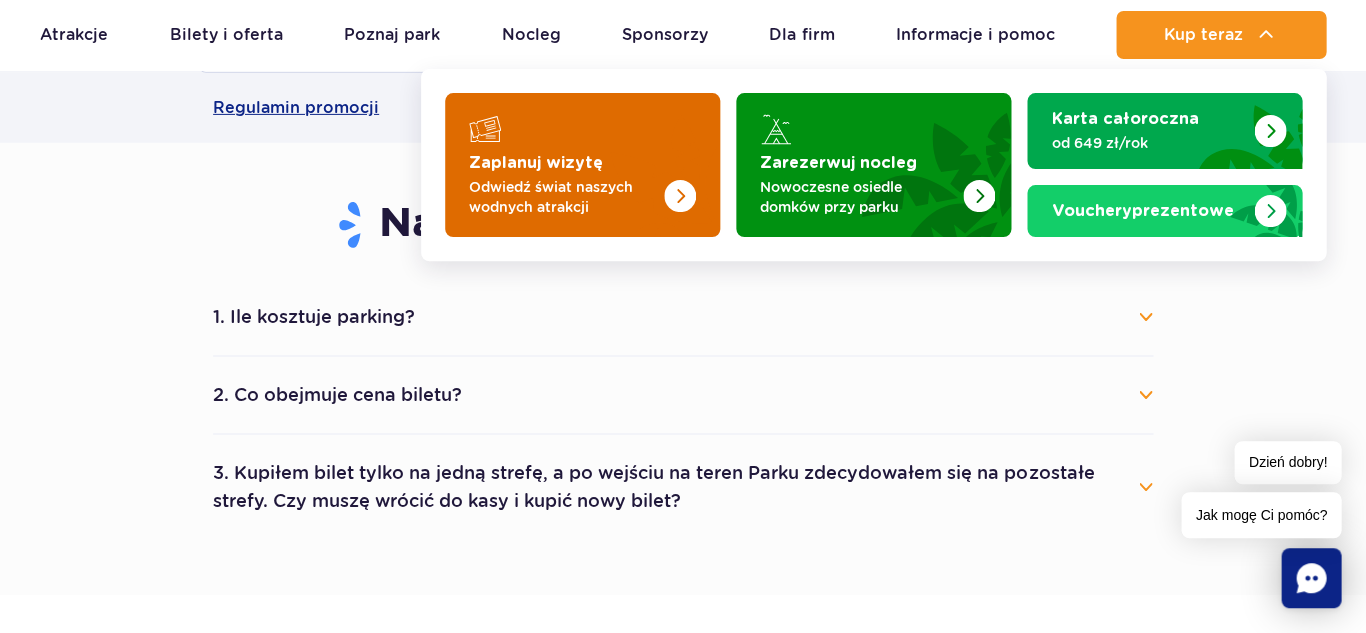 click at bounding box center [680, 196] 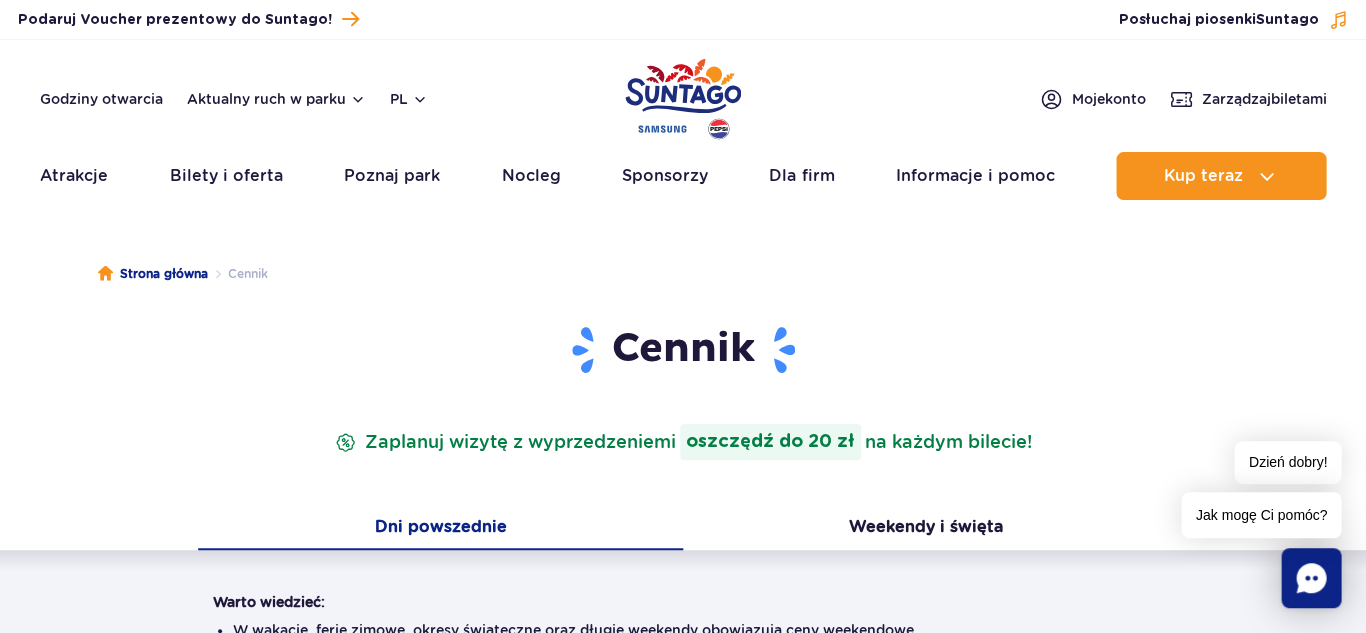 scroll, scrollTop: 0, scrollLeft: 0, axis: both 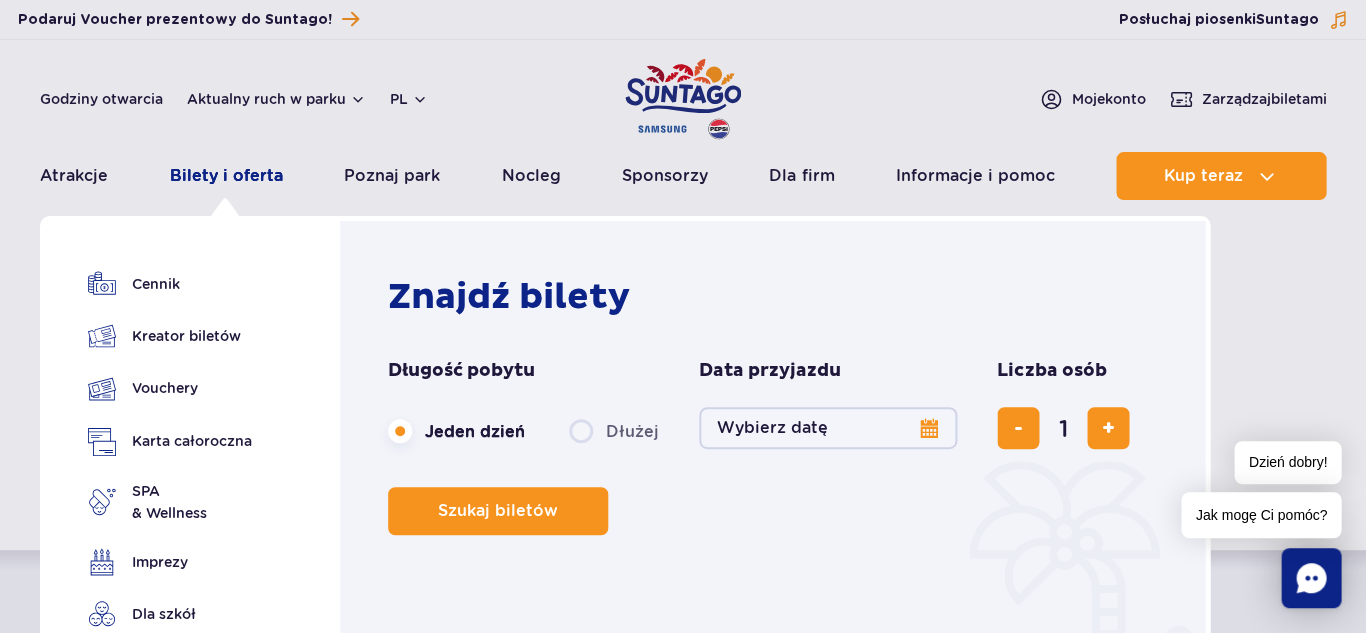 click on "Bilety i oferta" at bounding box center [225, 176] 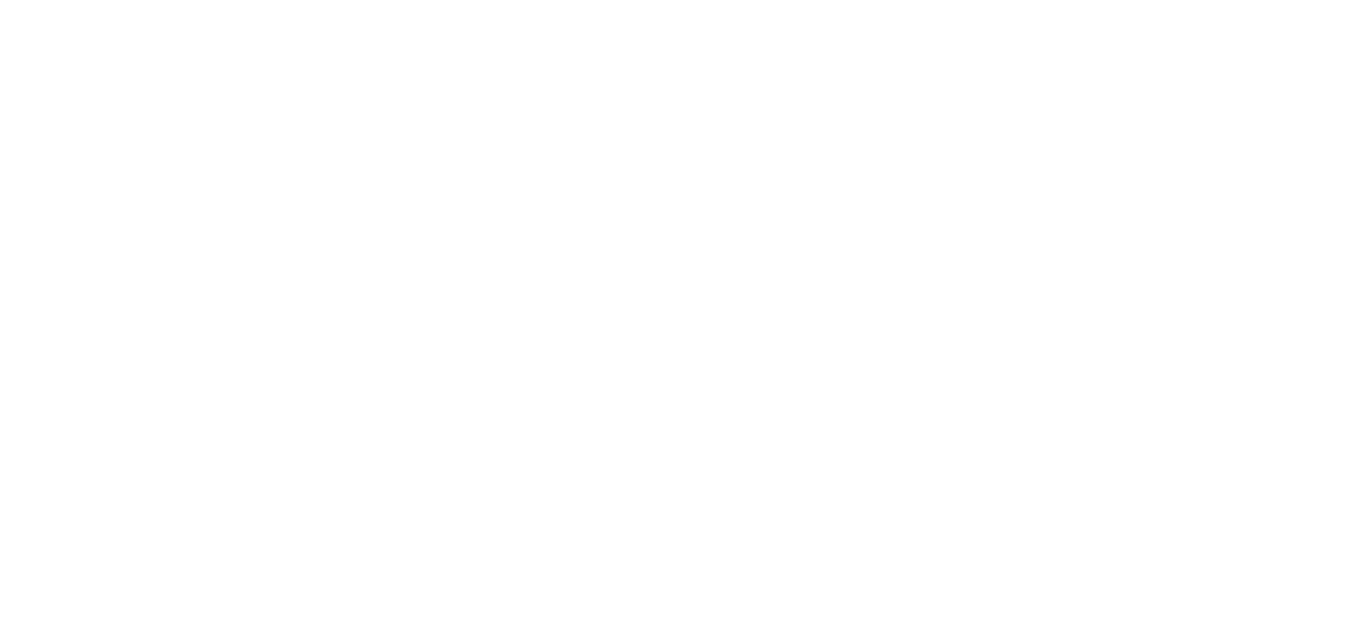 scroll, scrollTop: 0, scrollLeft: 0, axis: both 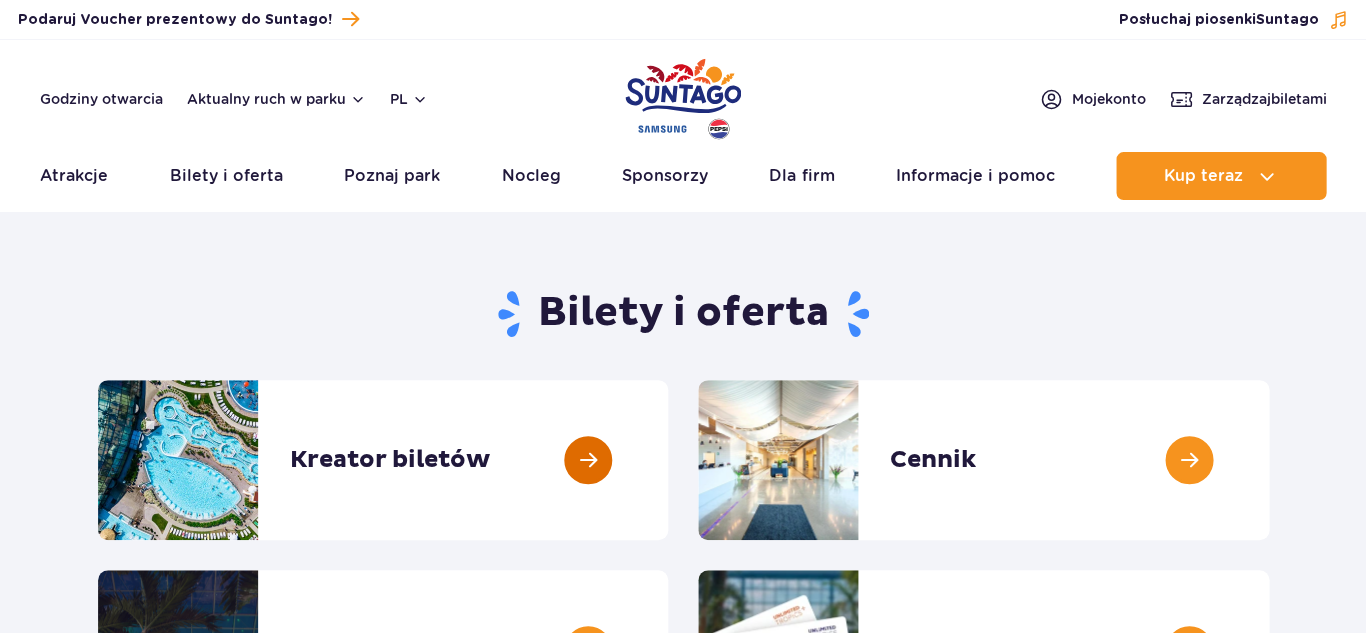 click at bounding box center [668, 460] 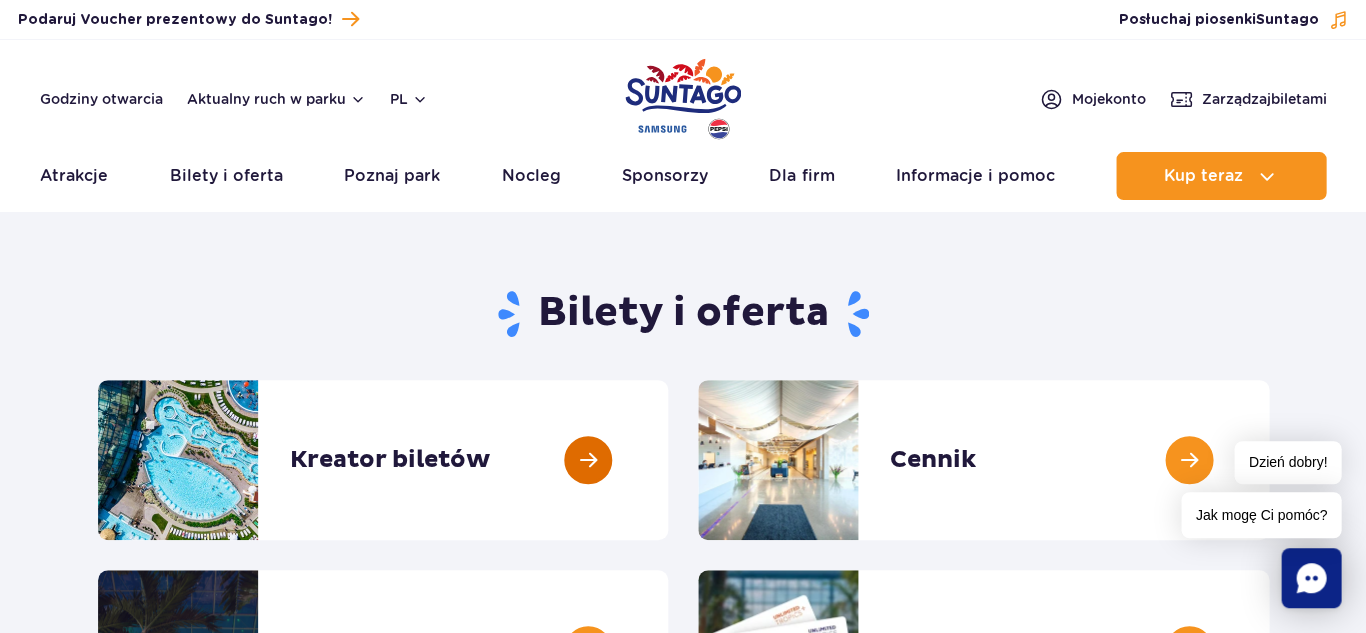 scroll, scrollTop: 0, scrollLeft: 0, axis: both 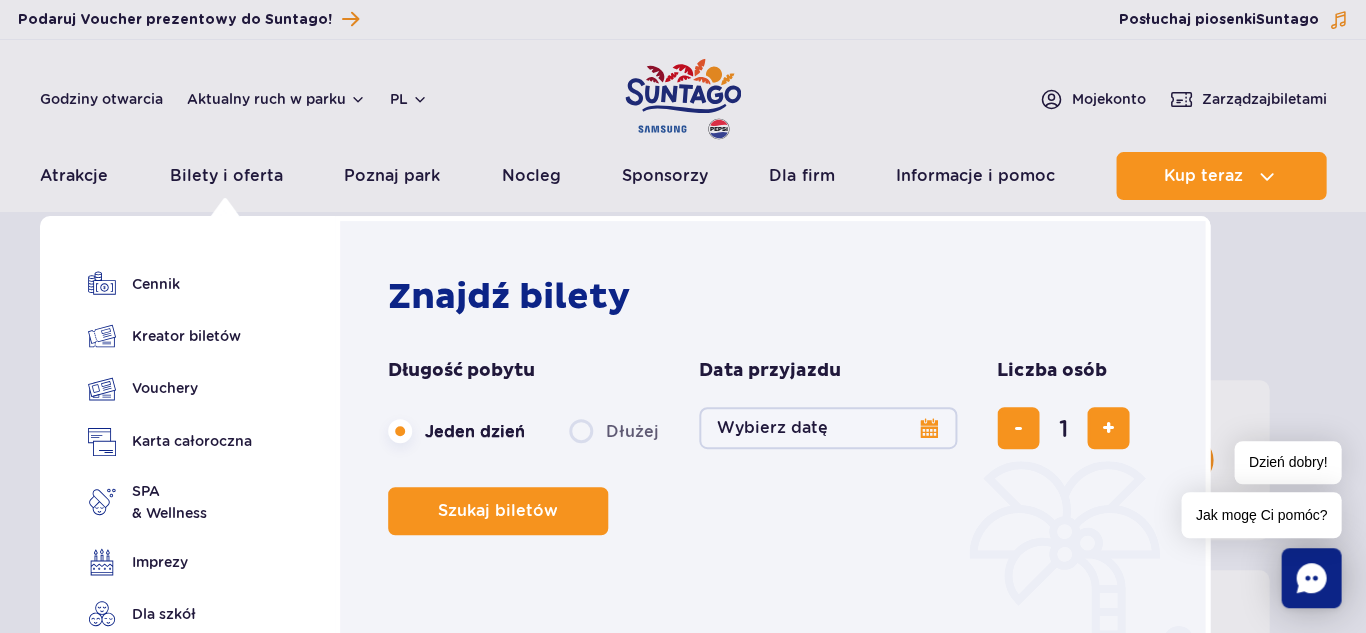 click on "Wybierz datę" at bounding box center (828, 428) 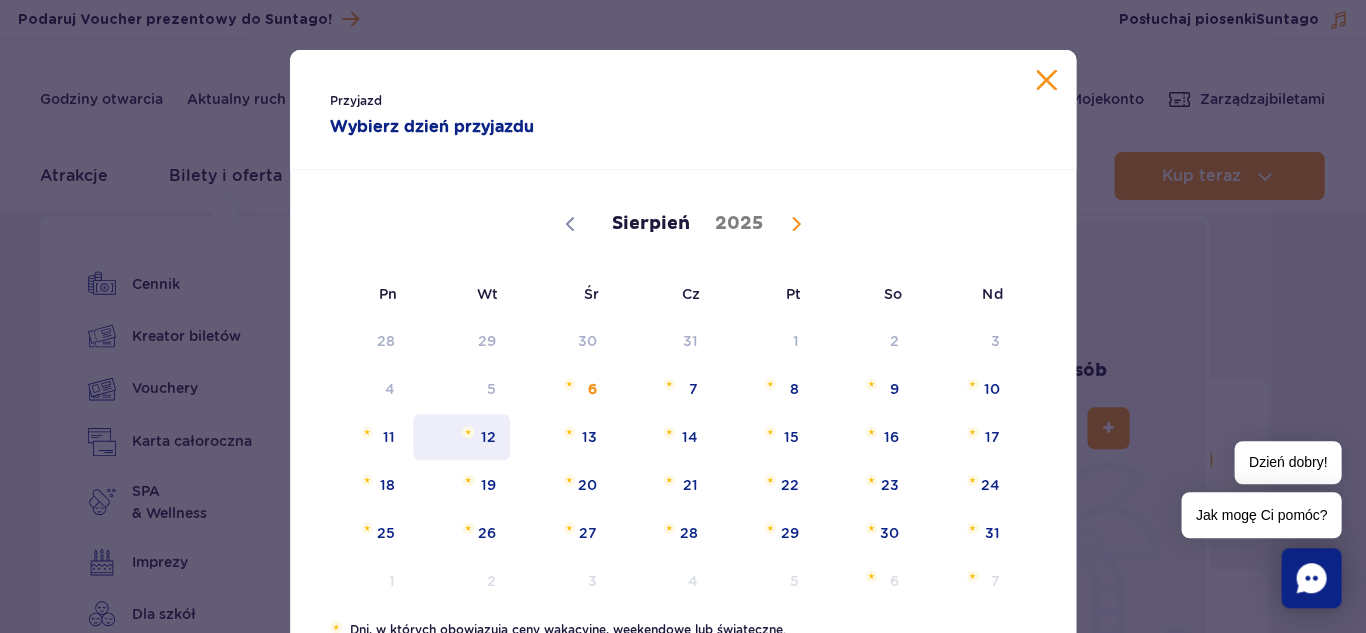 click on "12" at bounding box center (461, 437) 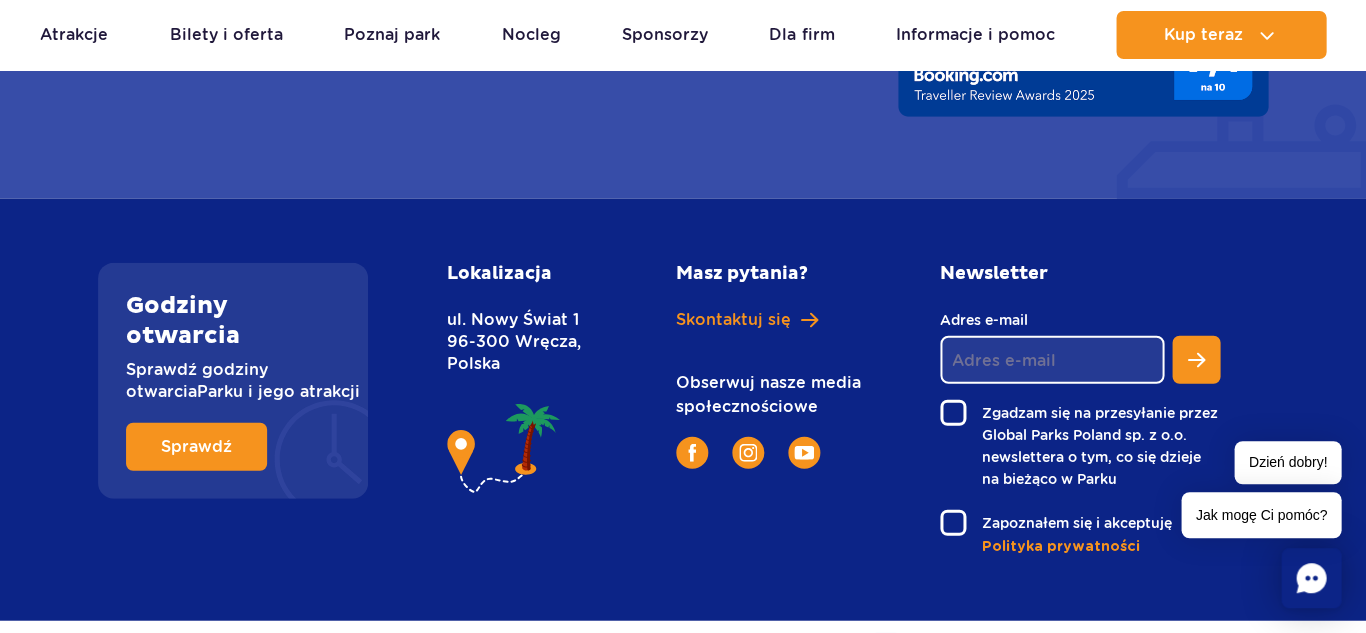 scroll, scrollTop: 3139, scrollLeft: 0, axis: vertical 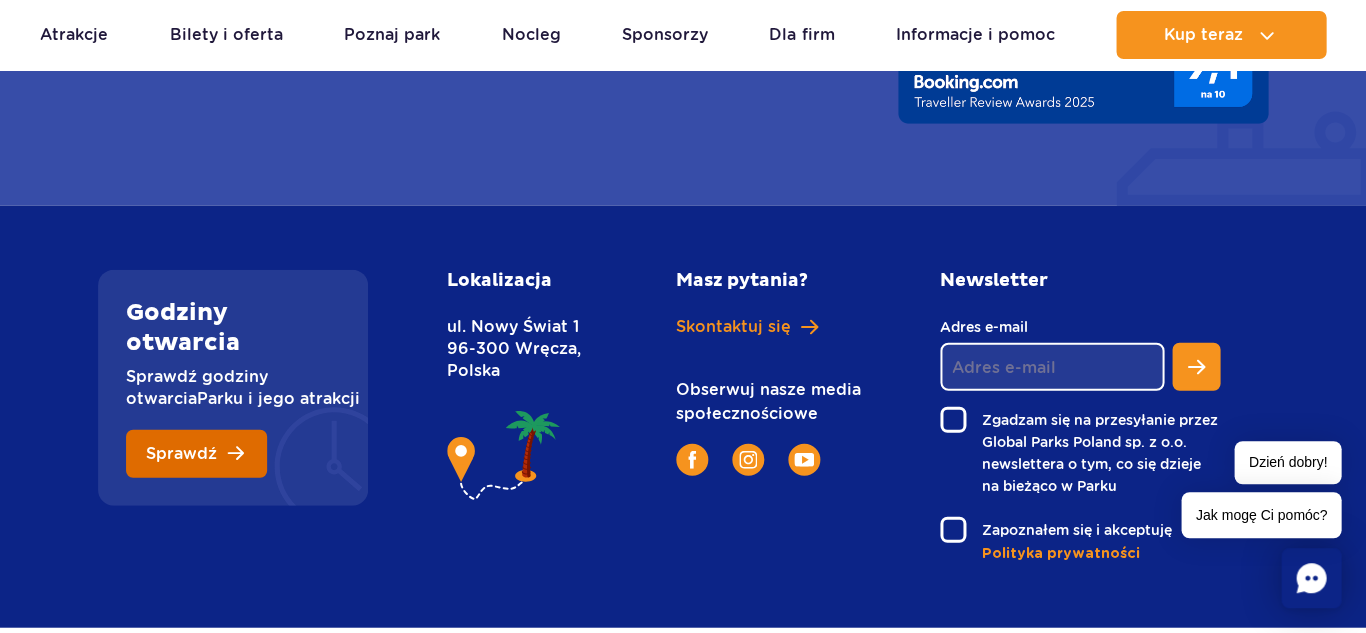 click on "Sprawdź" at bounding box center [196, 454] 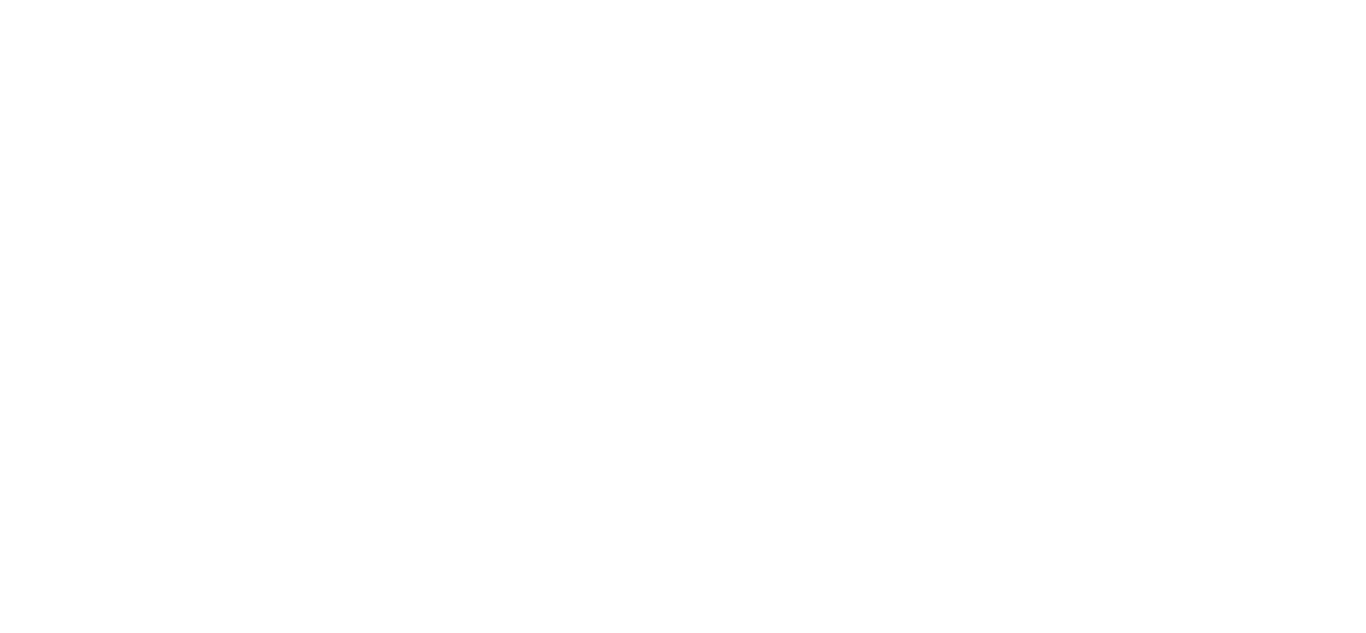scroll, scrollTop: 0, scrollLeft: 0, axis: both 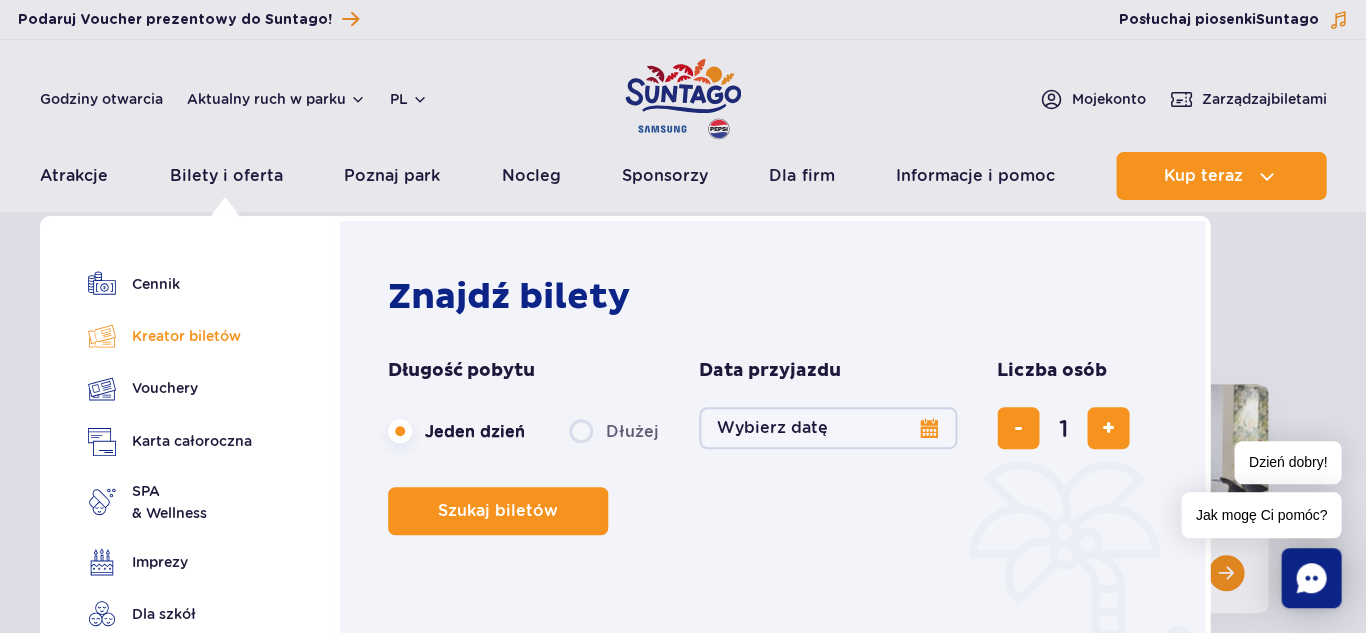 click on "Kreator biletów" at bounding box center [170, 336] 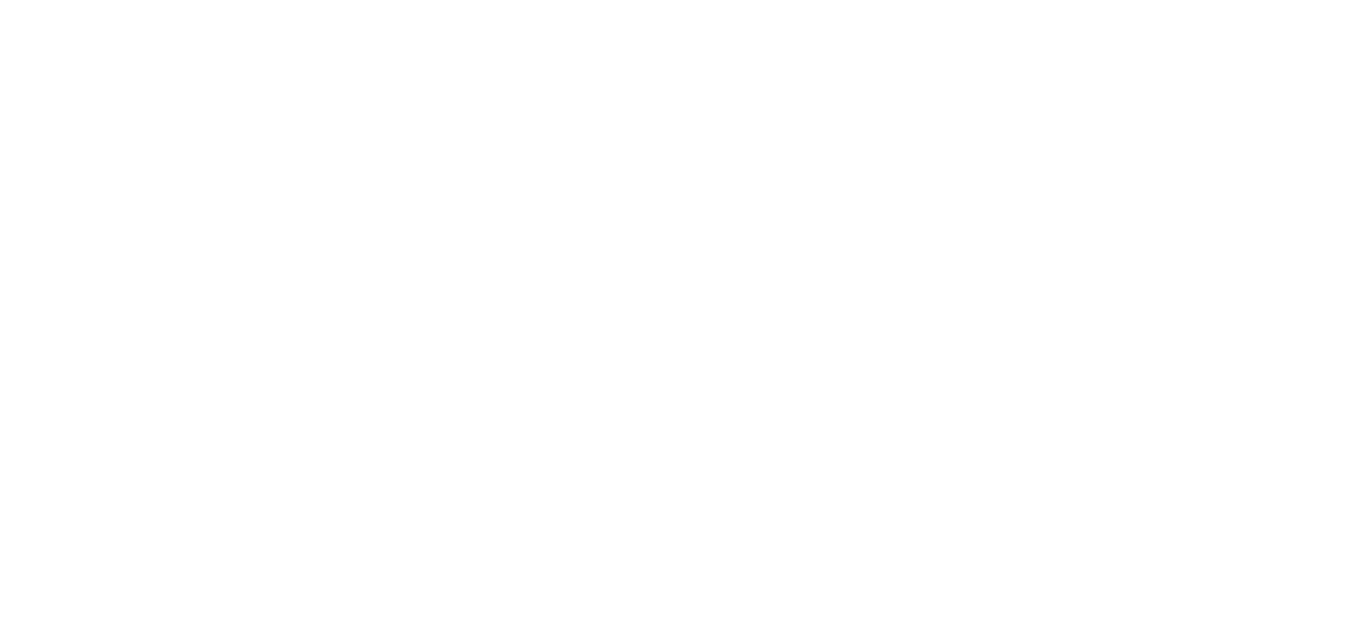 scroll, scrollTop: 0, scrollLeft: 0, axis: both 